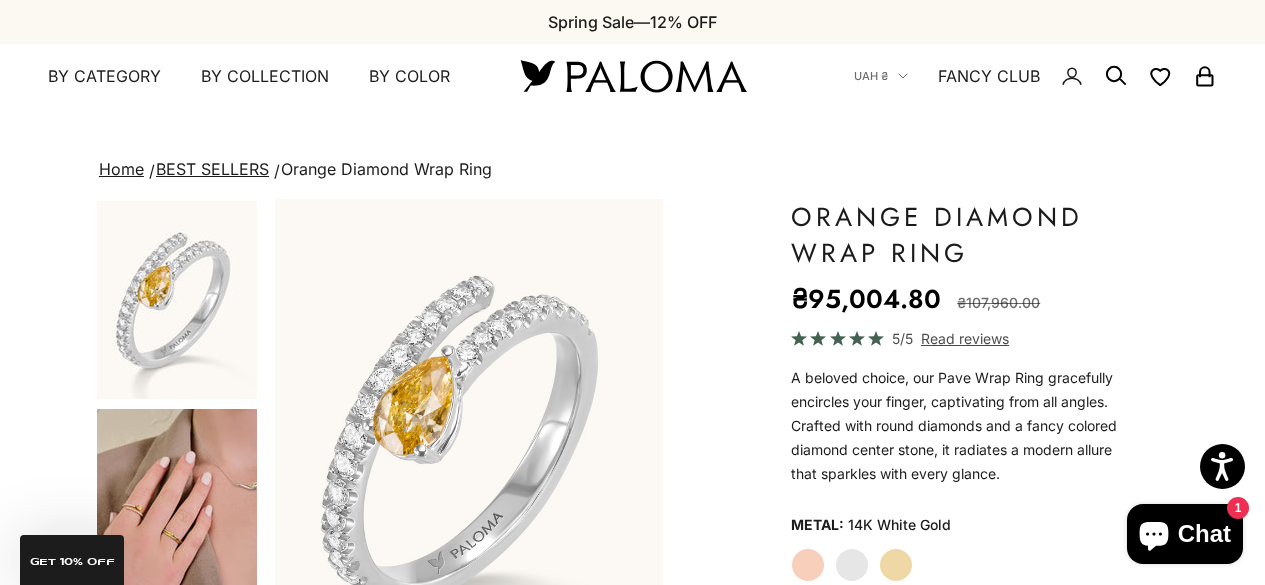 scroll, scrollTop: 200, scrollLeft: 0, axis: vertical 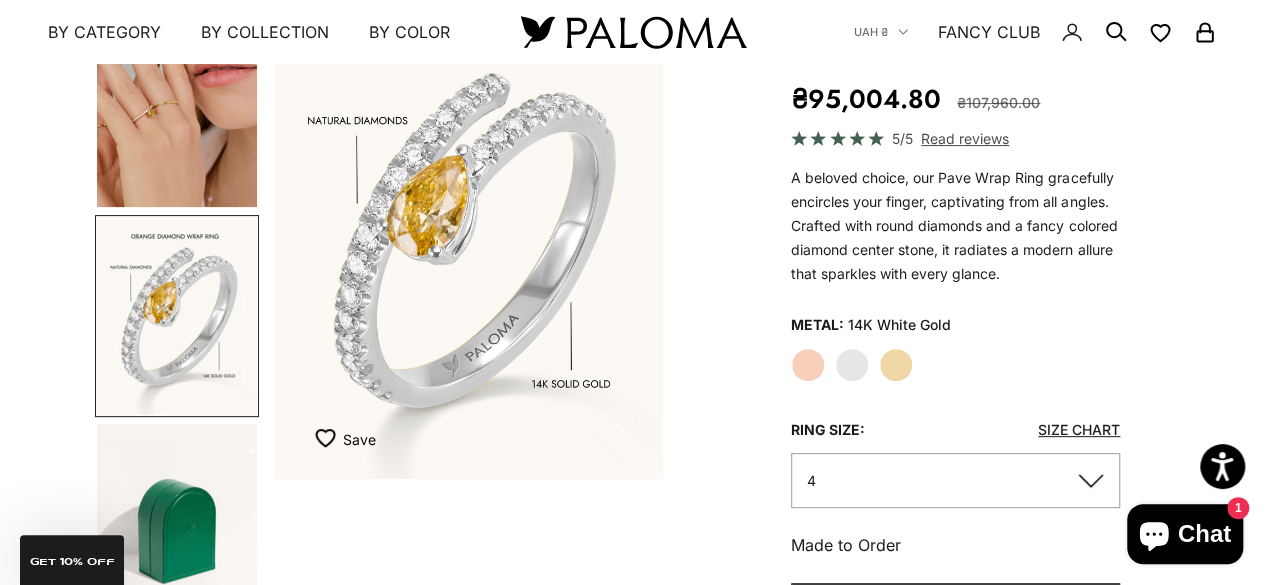 click on "Rose Gold" 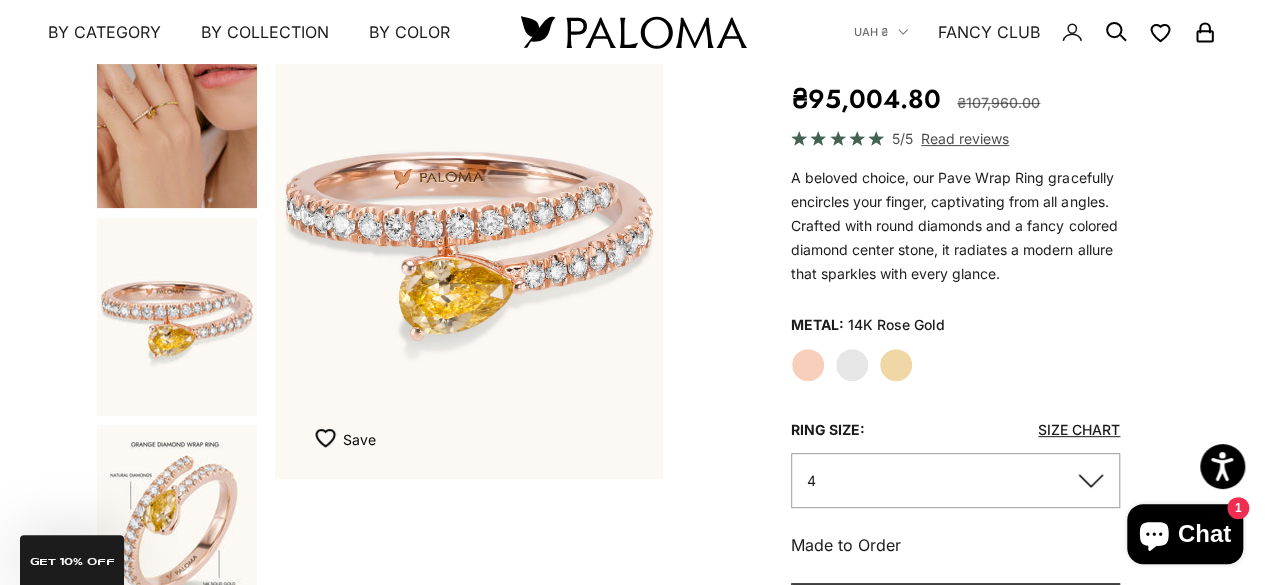 scroll, scrollTop: 1031, scrollLeft: 0, axis: vertical 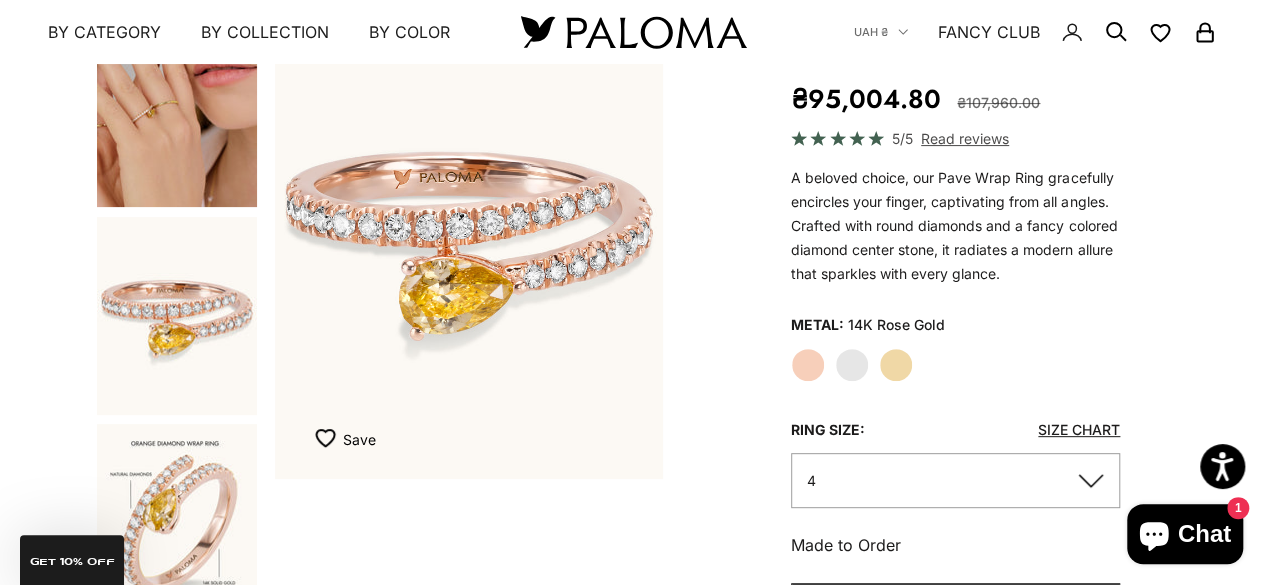 click at bounding box center (177, 523) 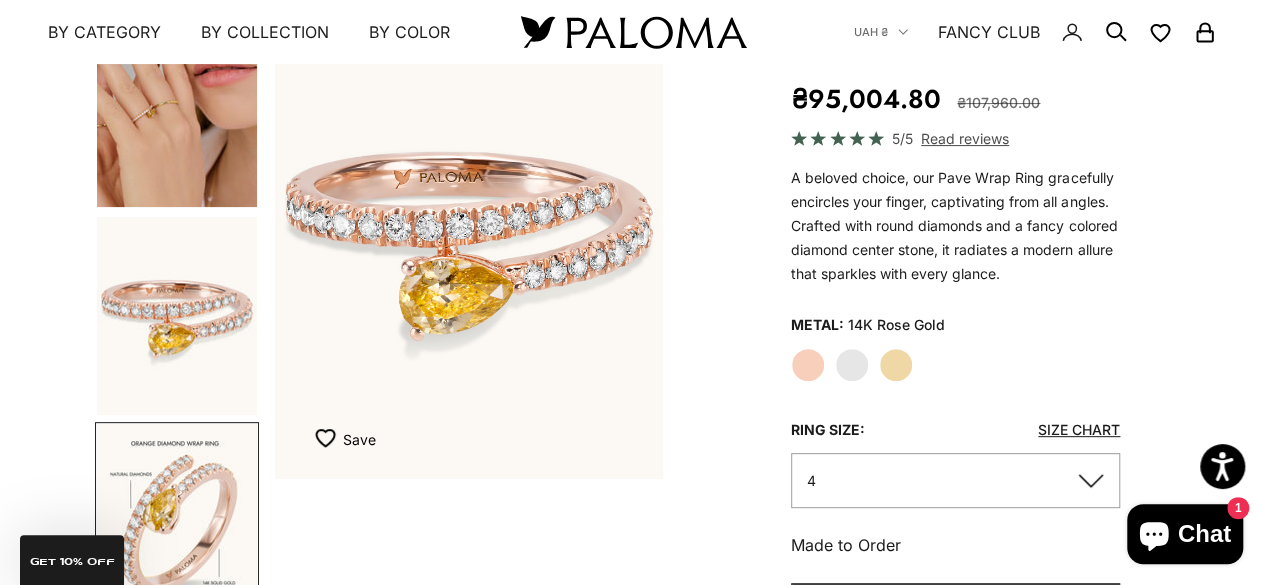 scroll, scrollTop: 1194, scrollLeft: 0, axis: vertical 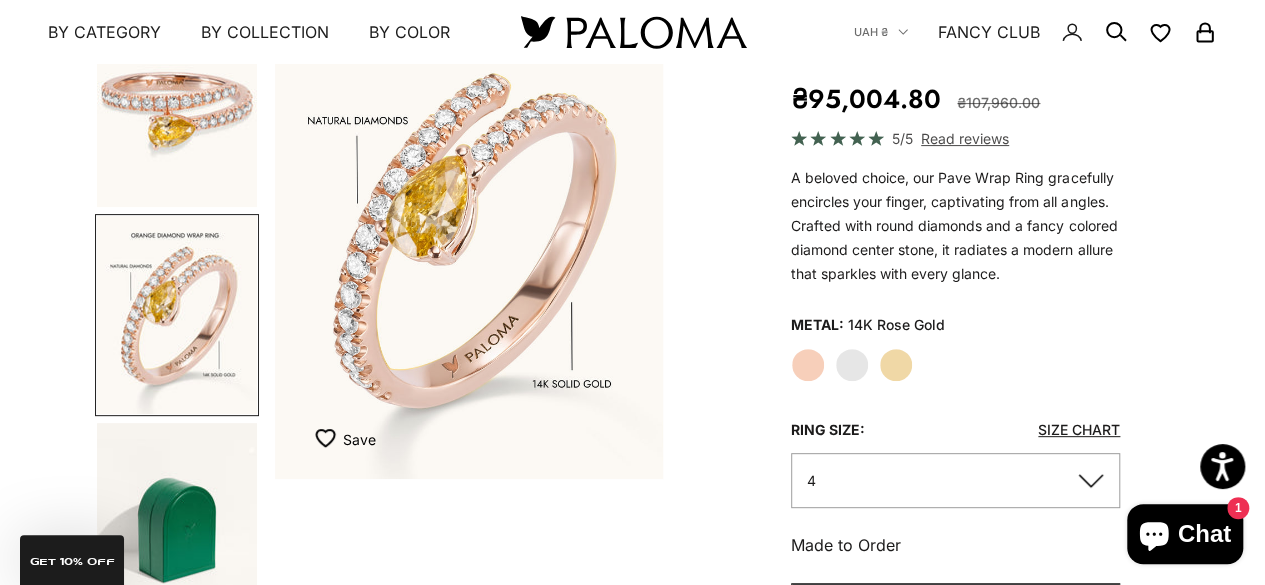 click at bounding box center [469, 239] 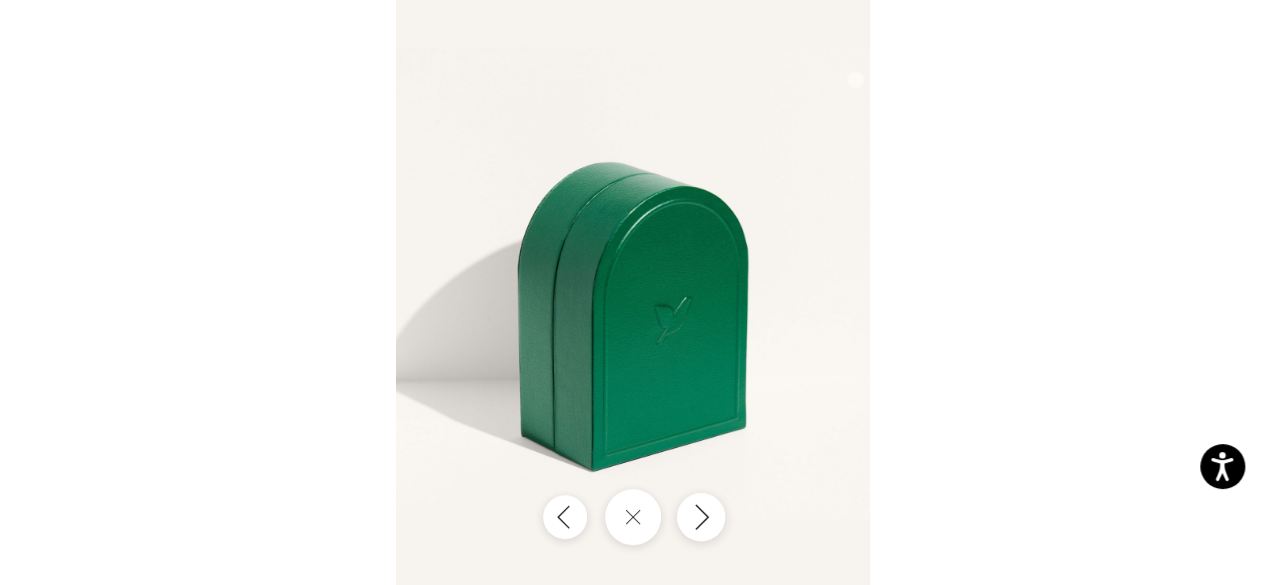 click at bounding box center (700, 517) 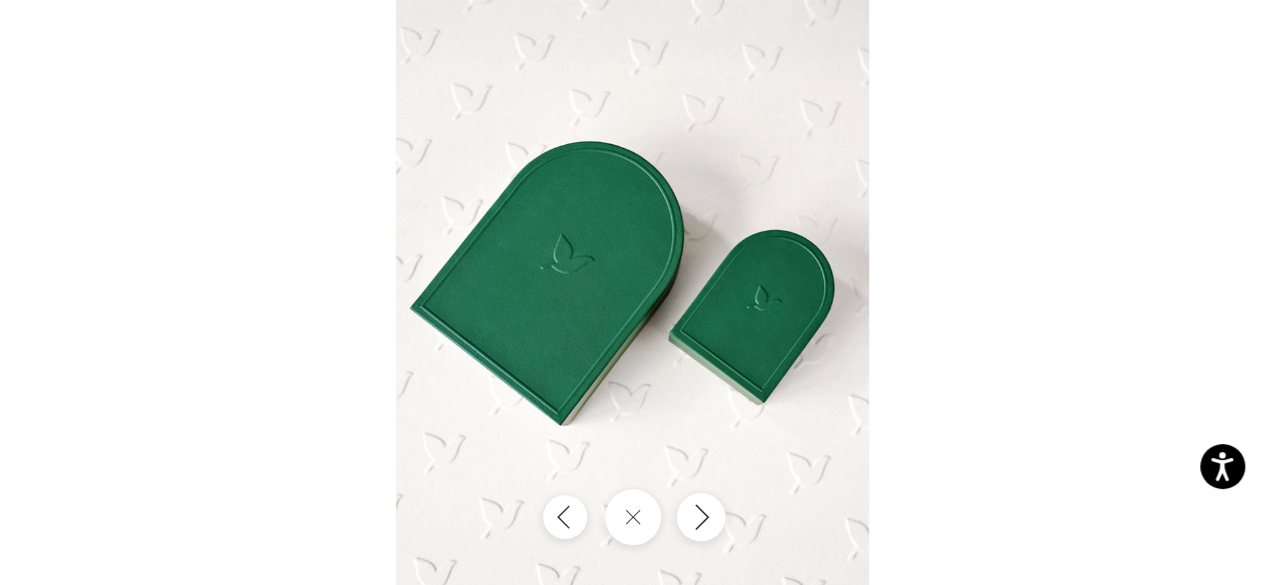 click at bounding box center [700, 517] 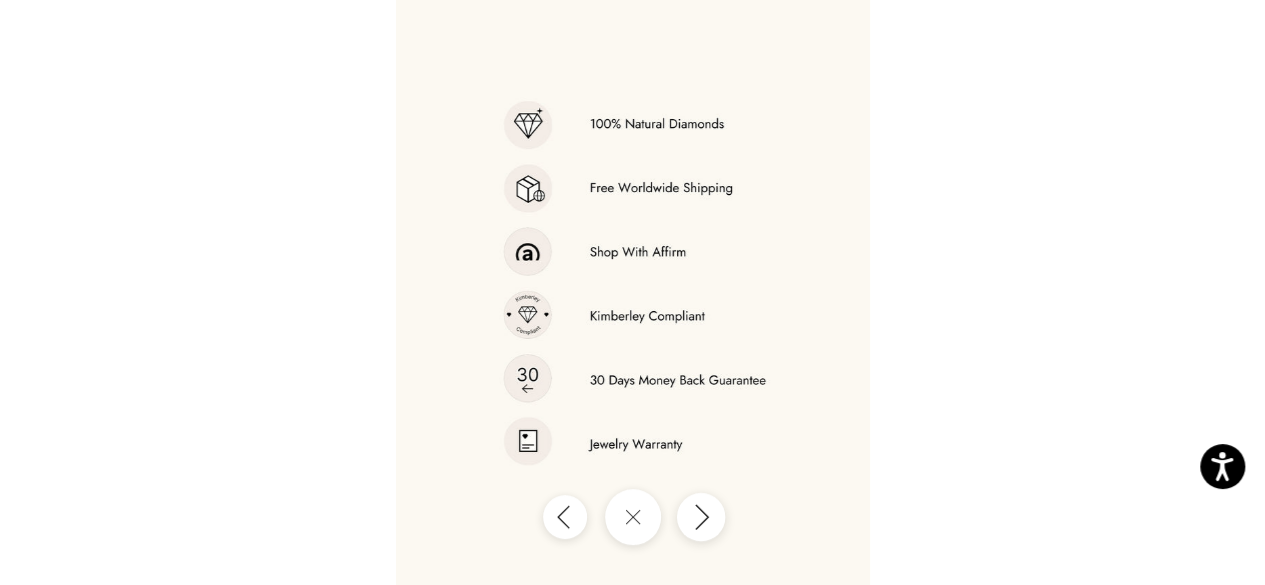 click at bounding box center (700, 517) 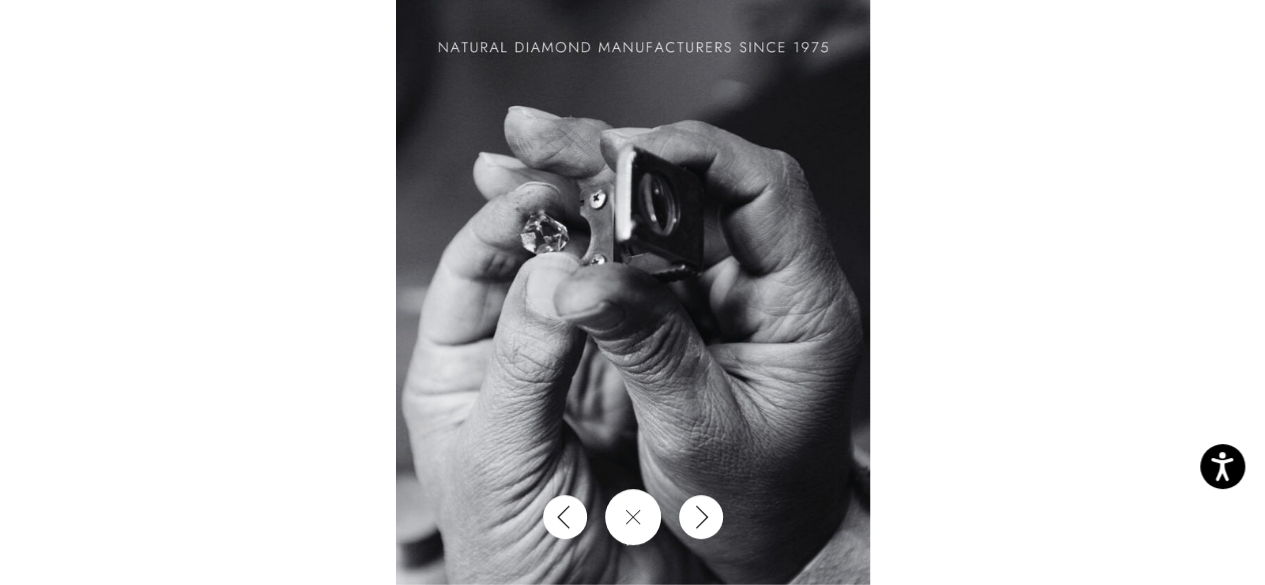 click at bounding box center (632, 292) 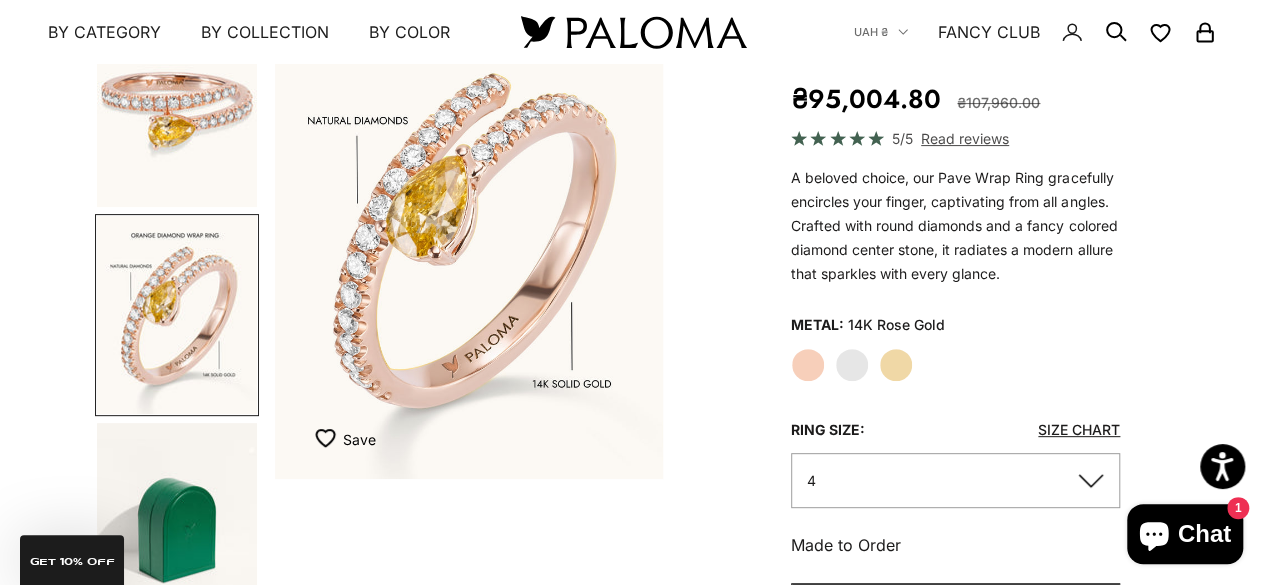 drag, startPoint x: 535, startPoint y: 437, endPoint x: 461, endPoint y: 412, distance: 78.1089 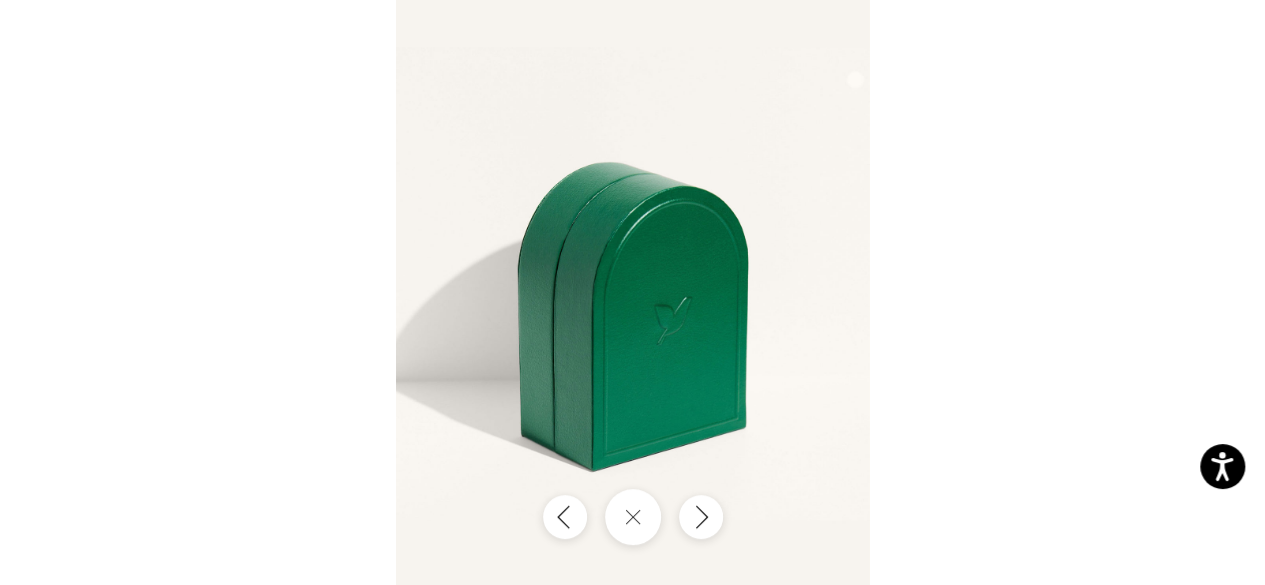 click at bounding box center (633, 292) 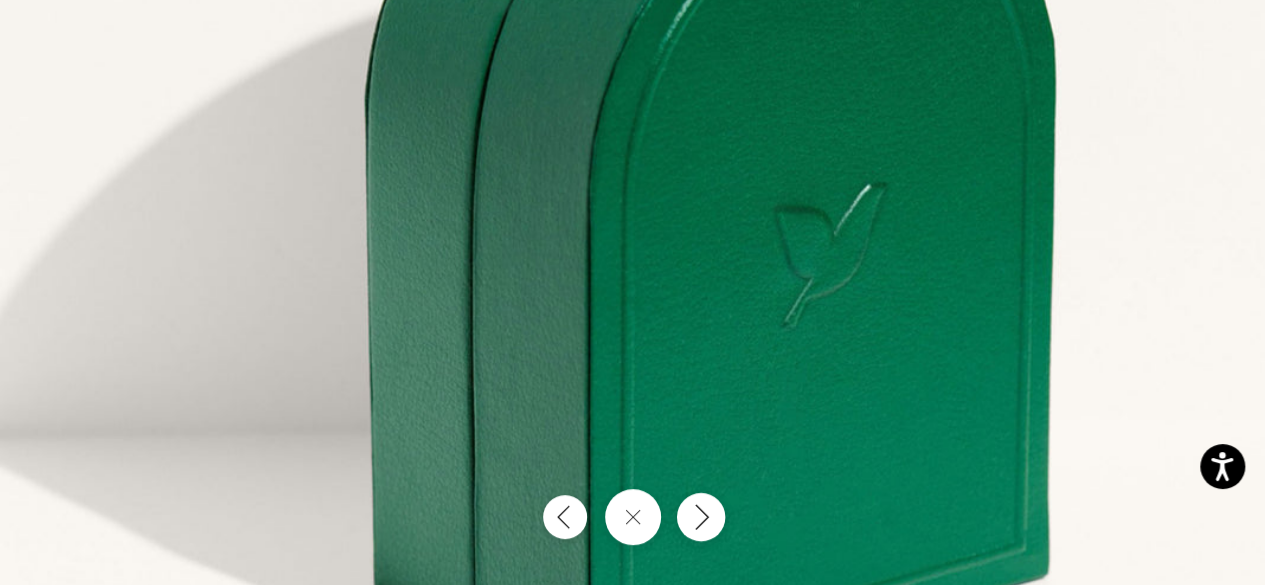 click at bounding box center [700, 517] 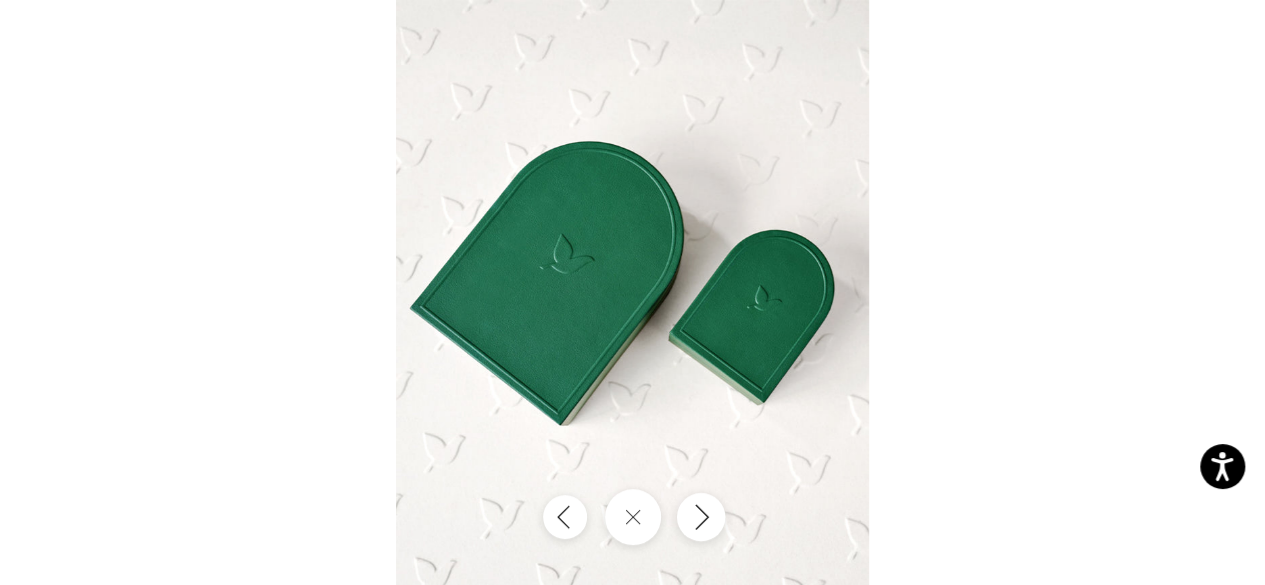 click at bounding box center [700, 517] 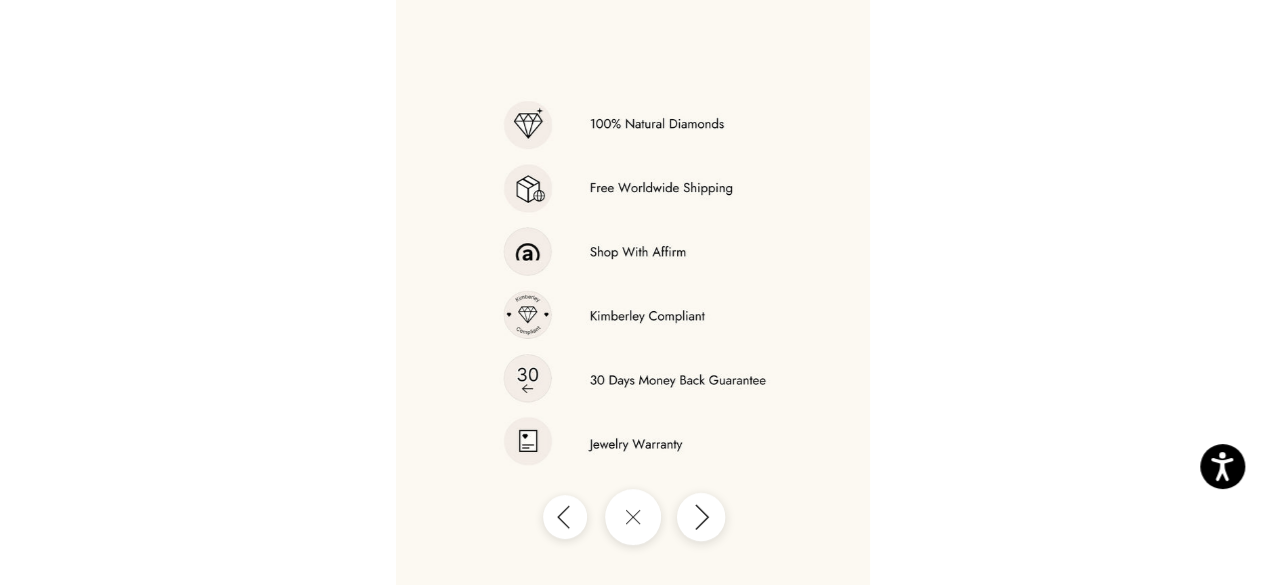 click at bounding box center (700, 517) 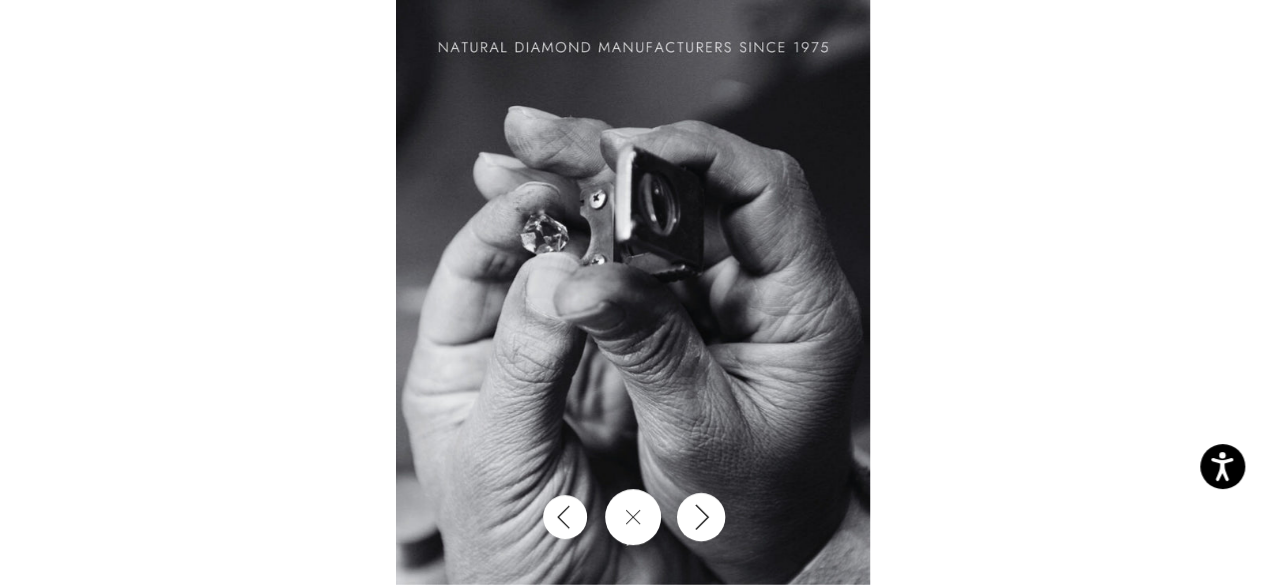 click at bounding box center (700, 517) 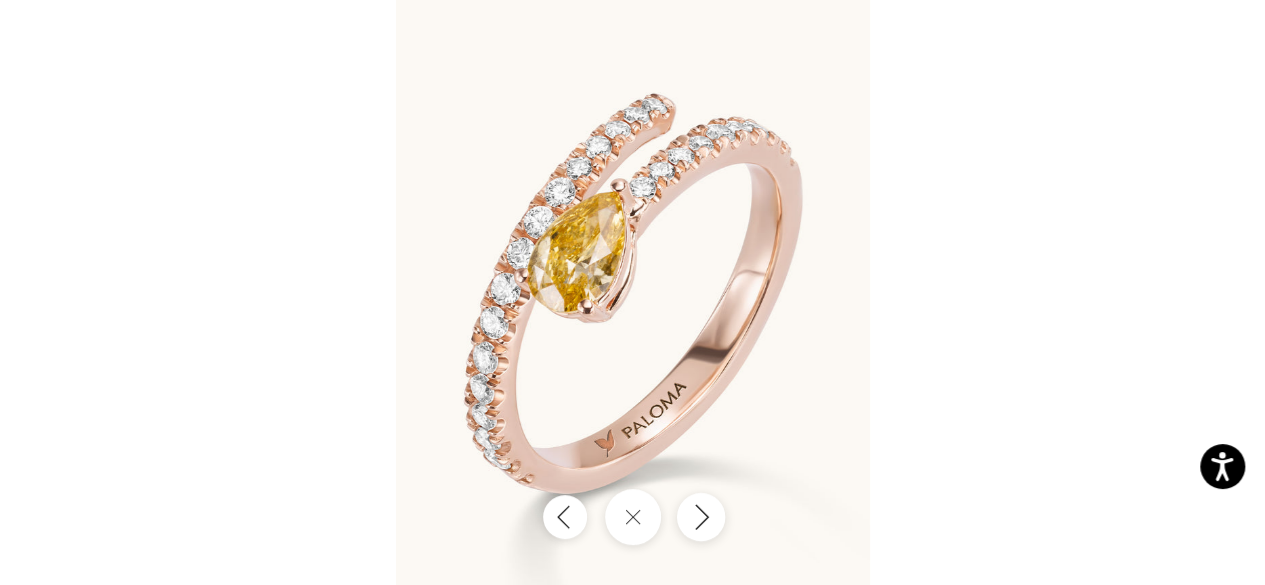 click 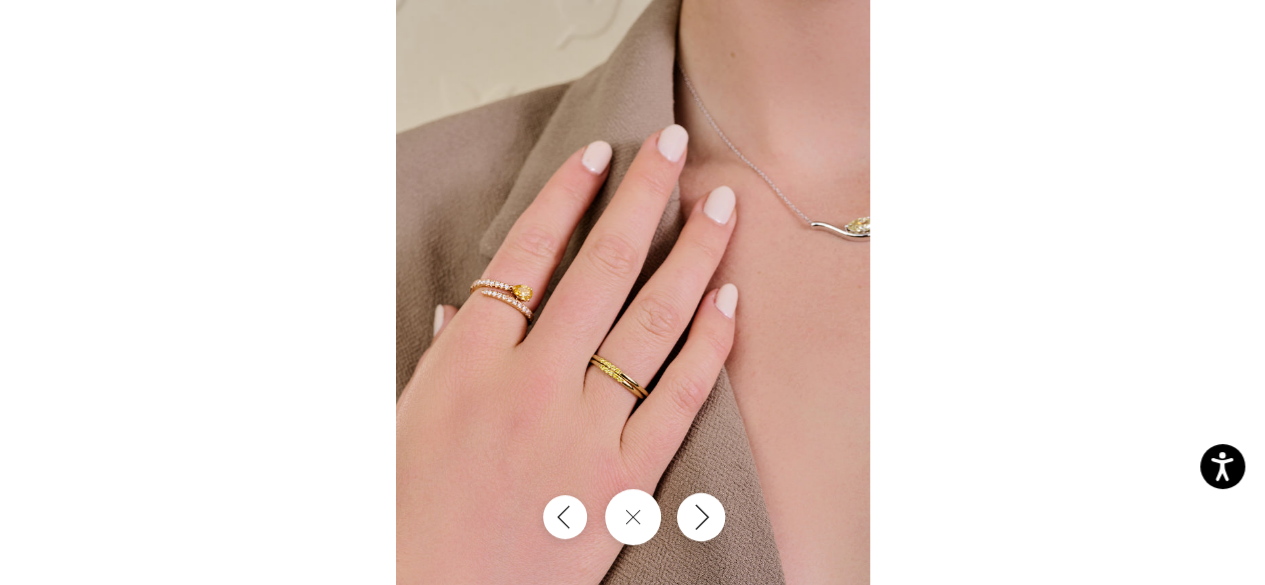 click 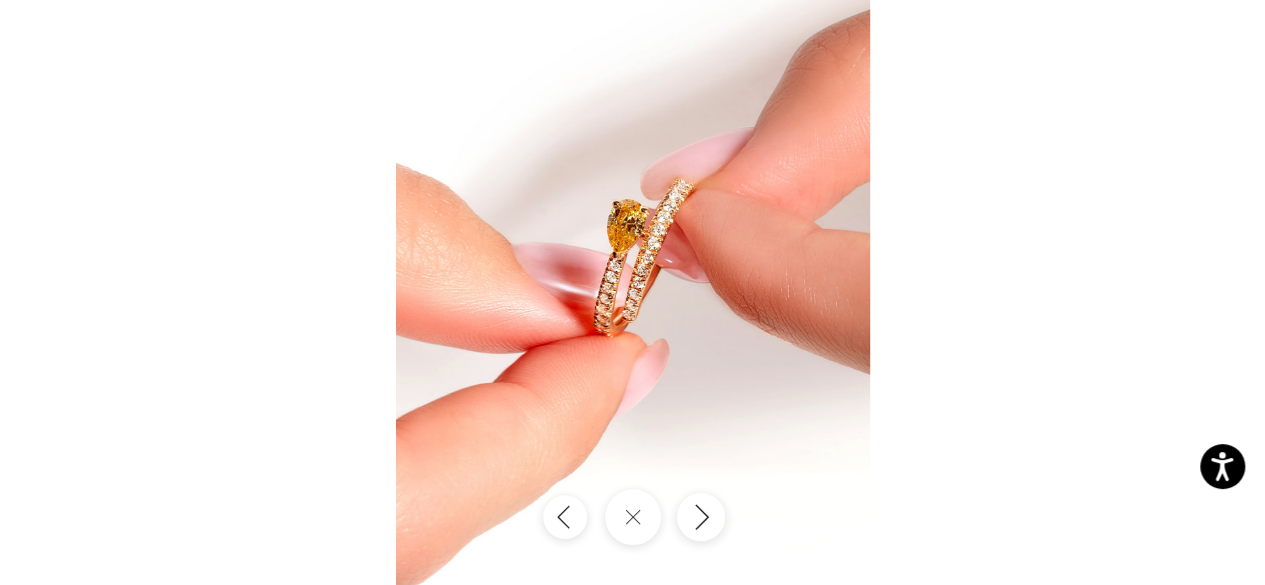 click 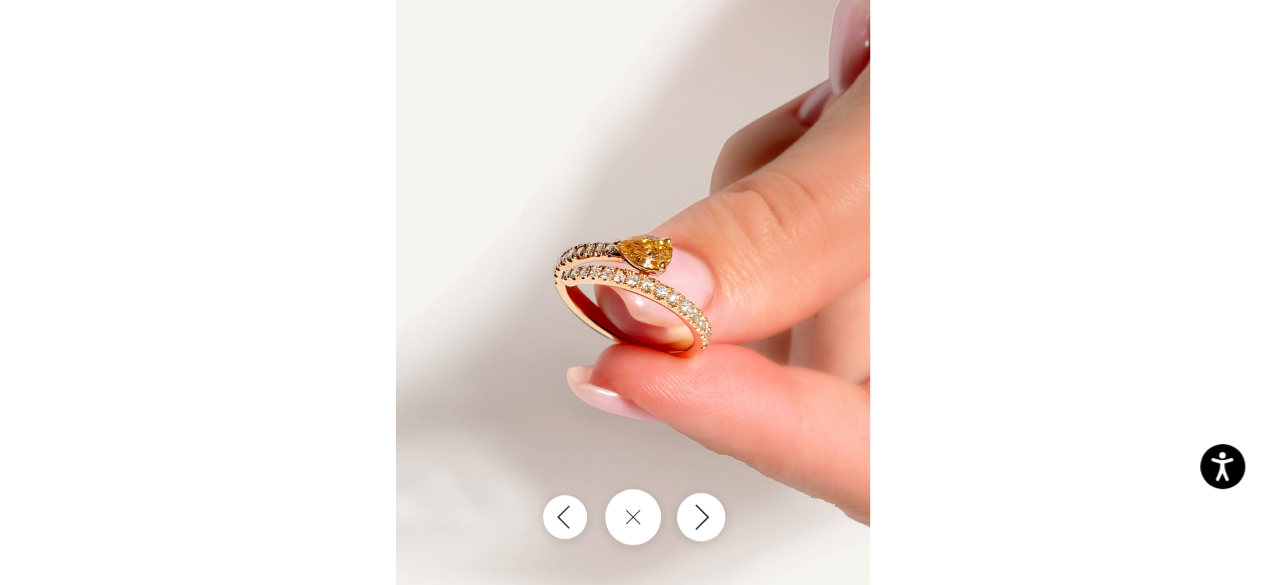 click 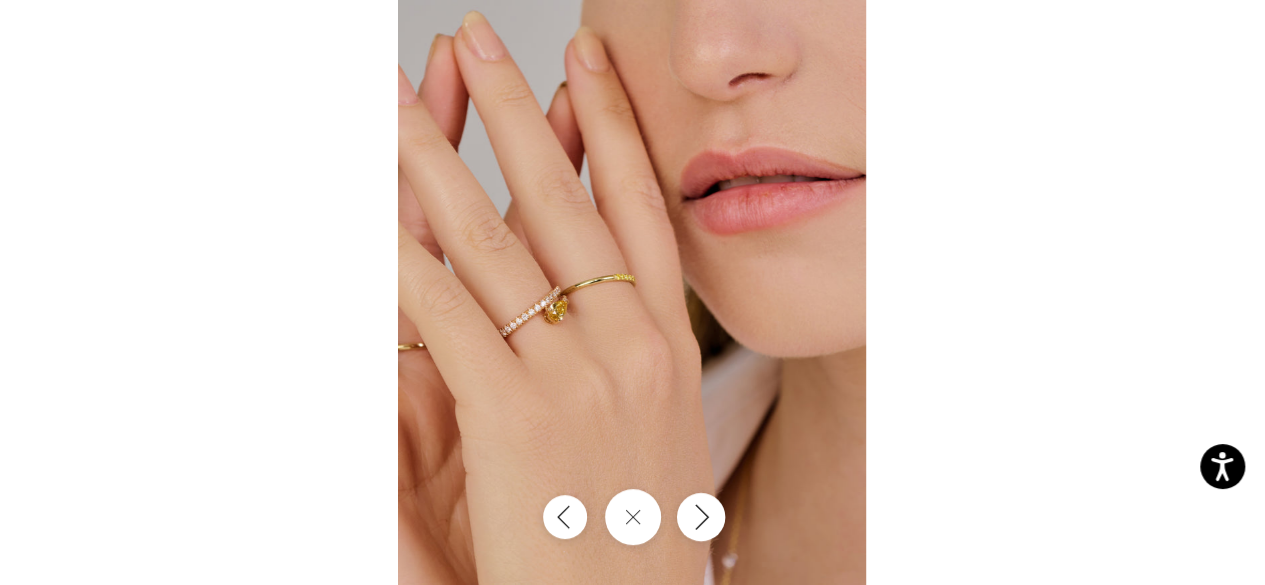 click 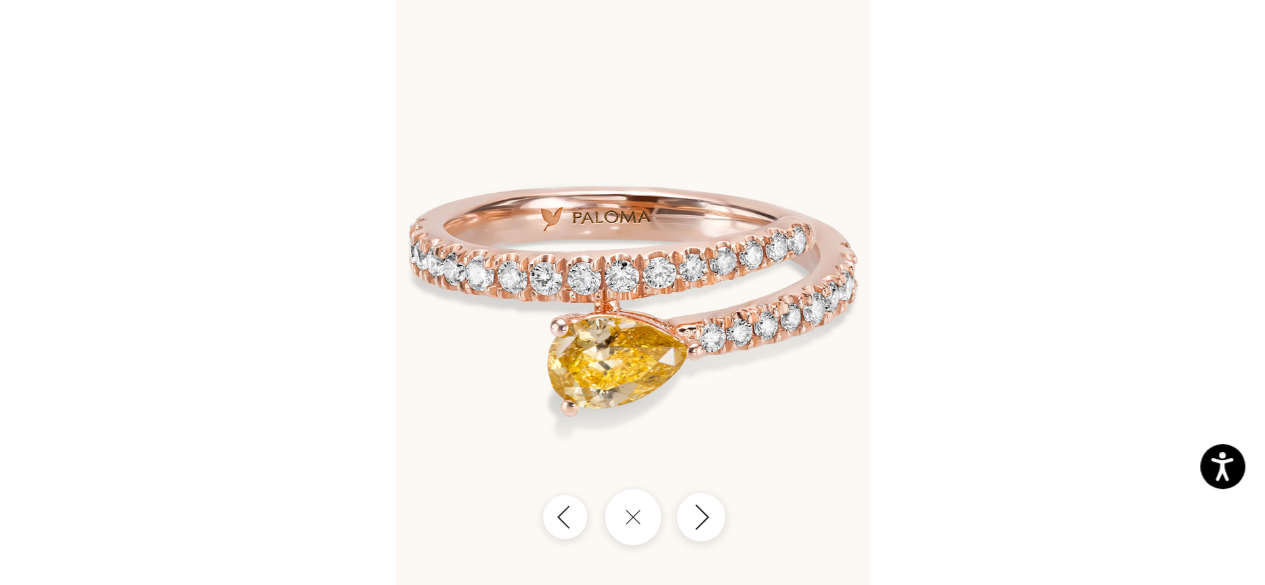 click 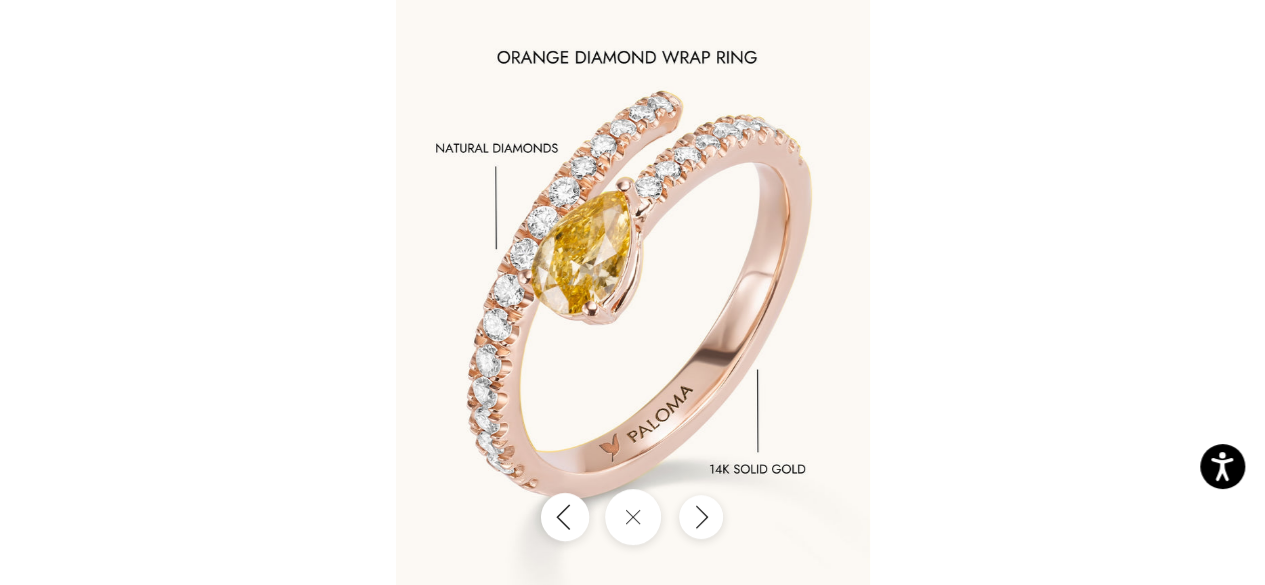 click at bounding box center [564, 517] 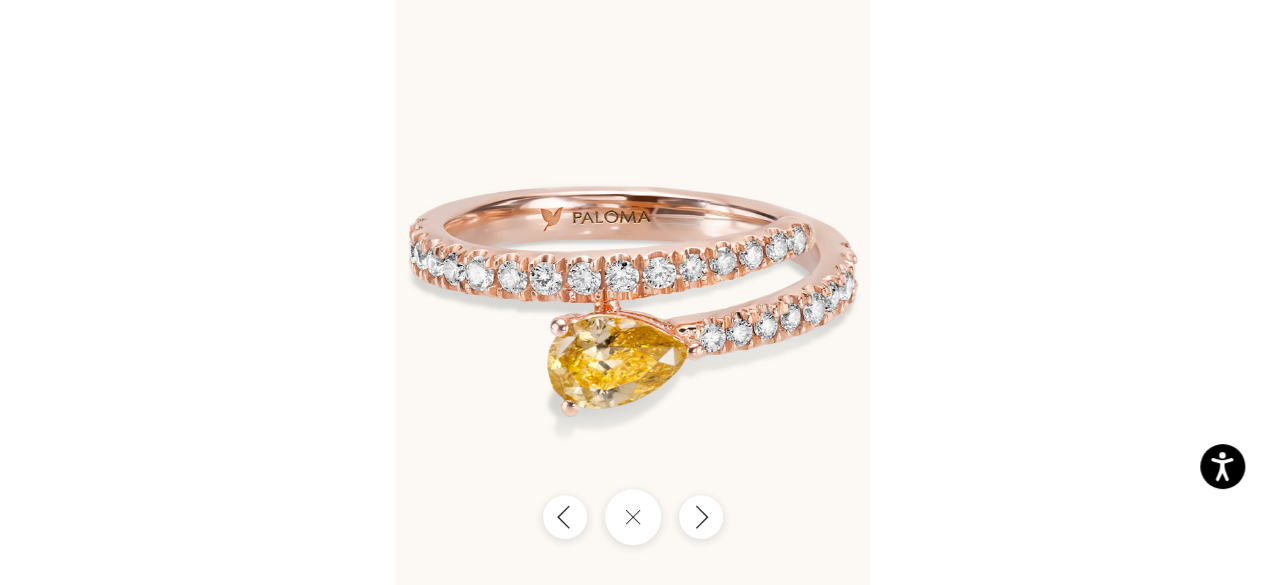 click at bounding box center [633, 292] 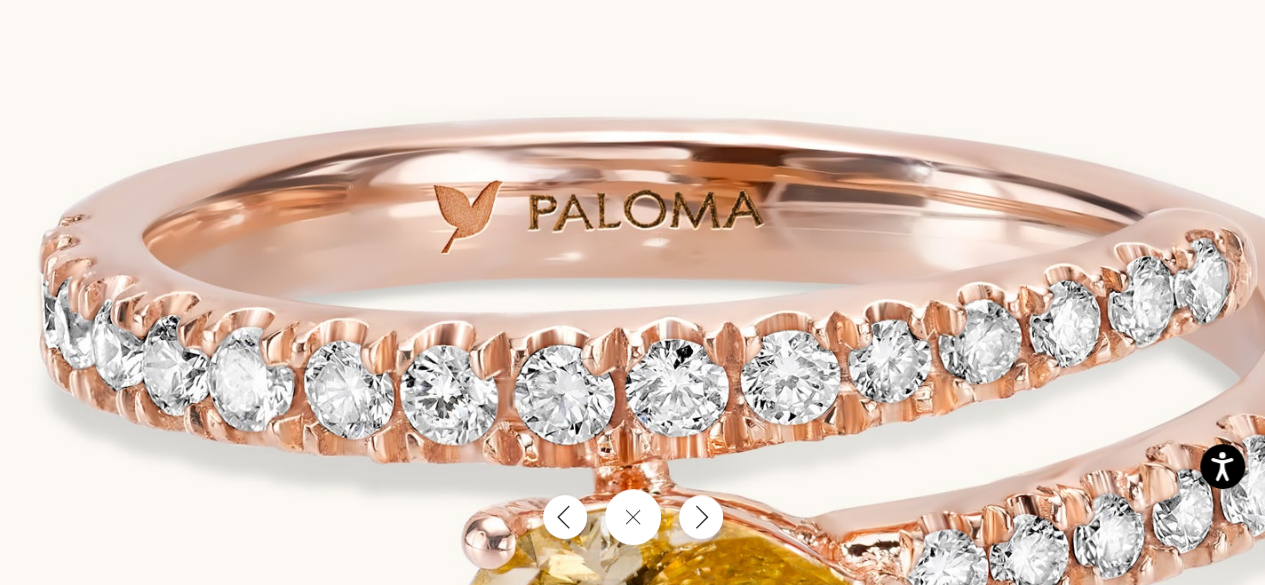 click at bounding box center (710, 436) 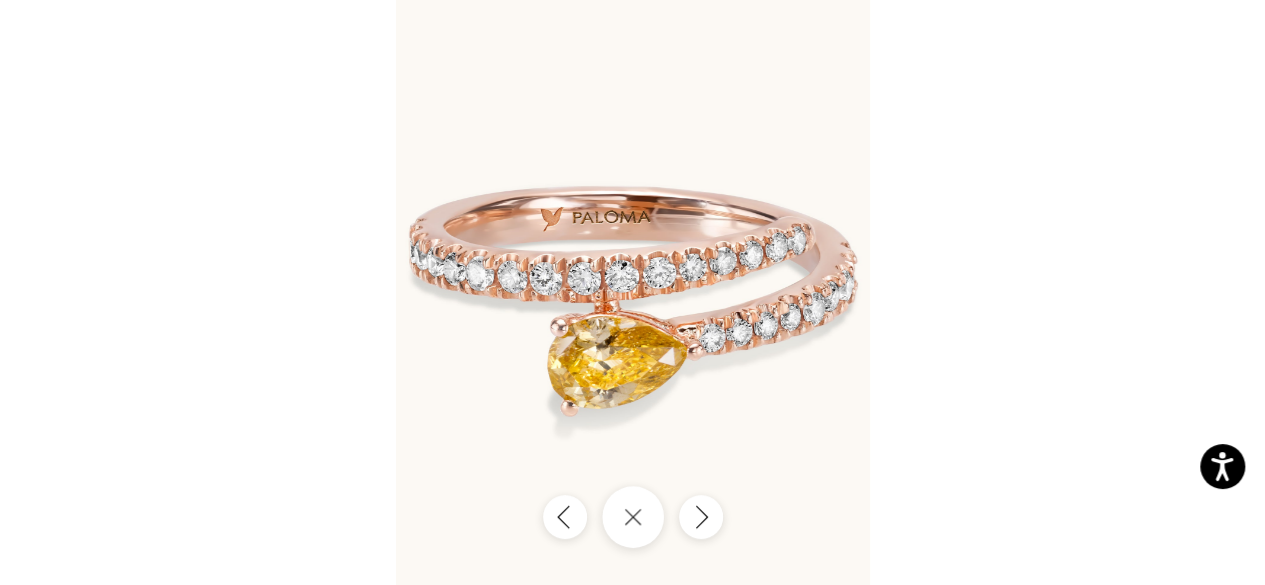 click 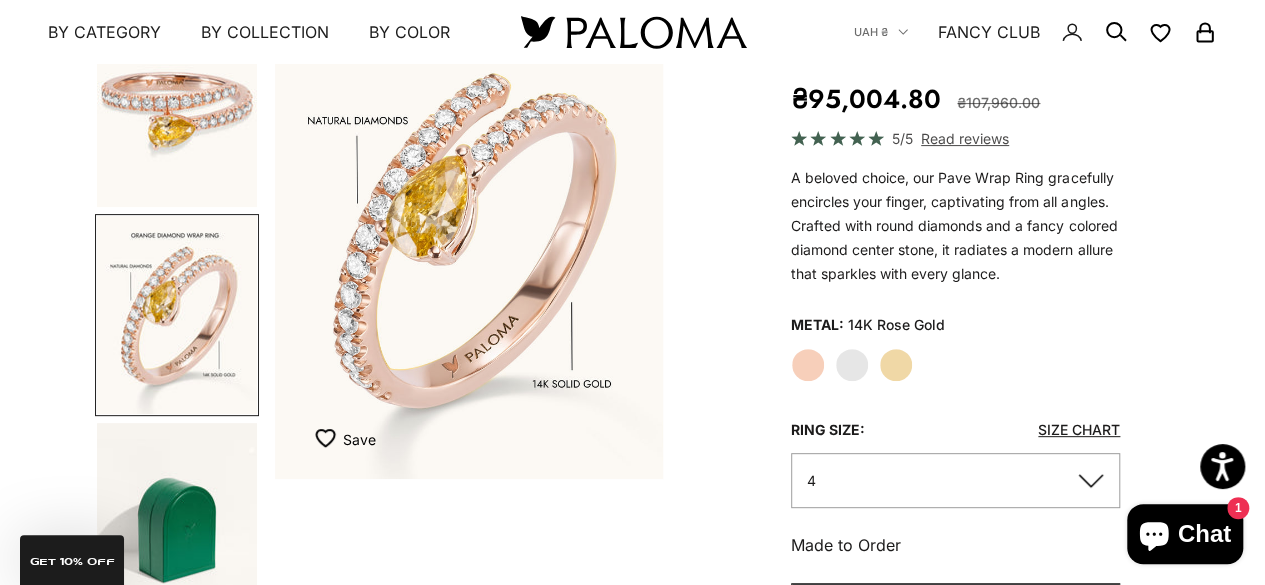 click on "Yellow Gold" 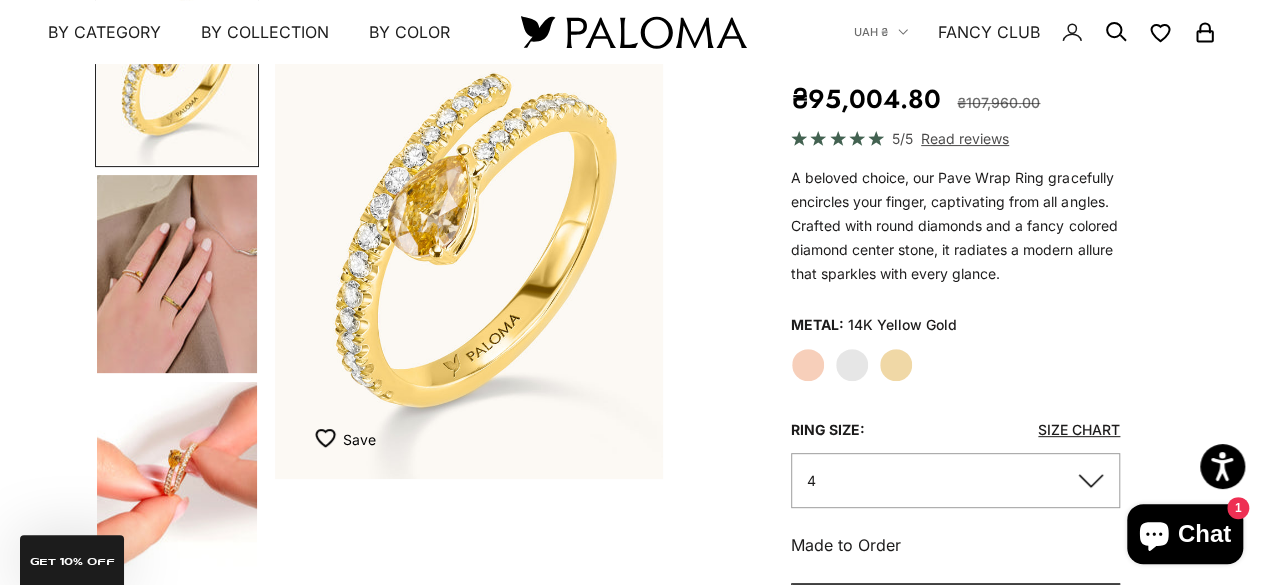 scroll, scrollTop: 0, scrollLeft: 0, axis: both 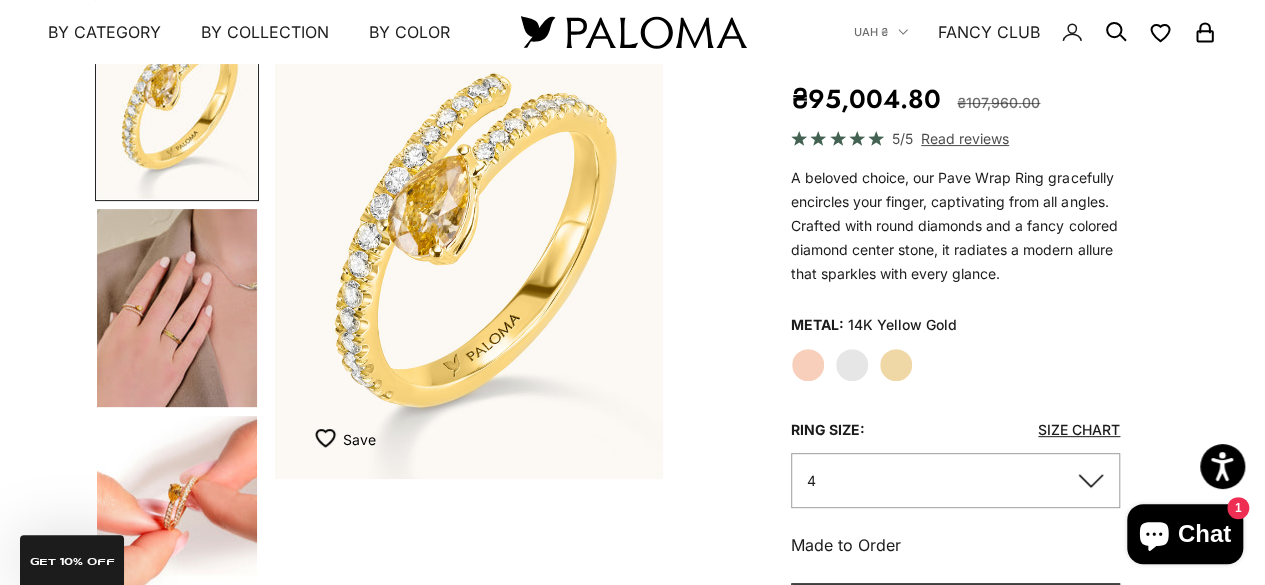 click on "Rose Gold" 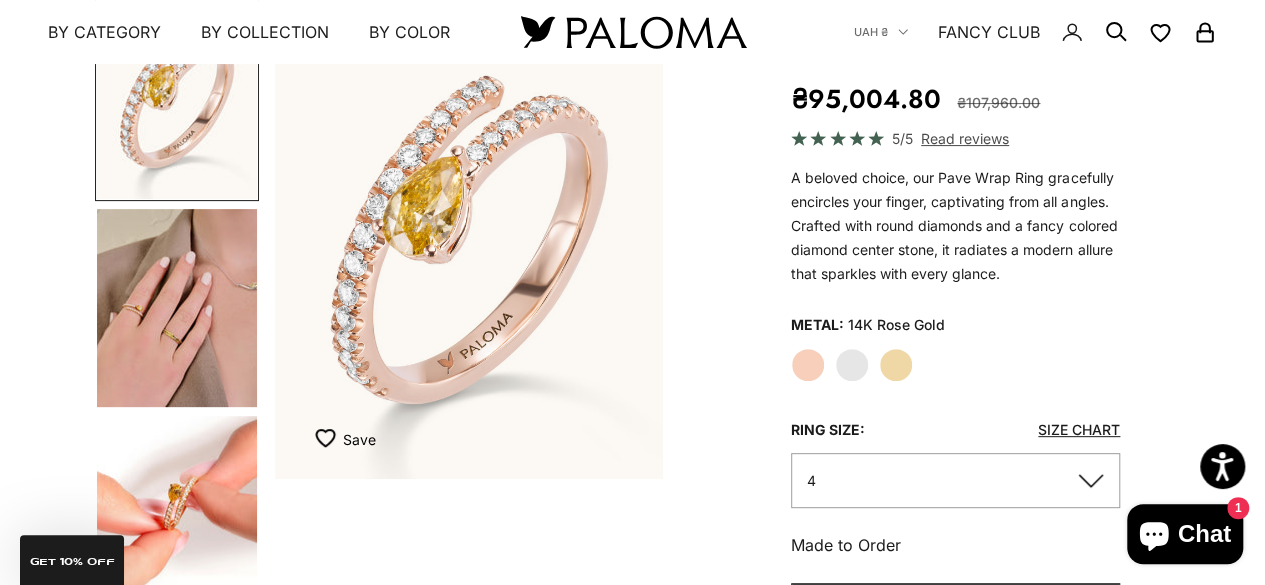 click on "White Gold" 